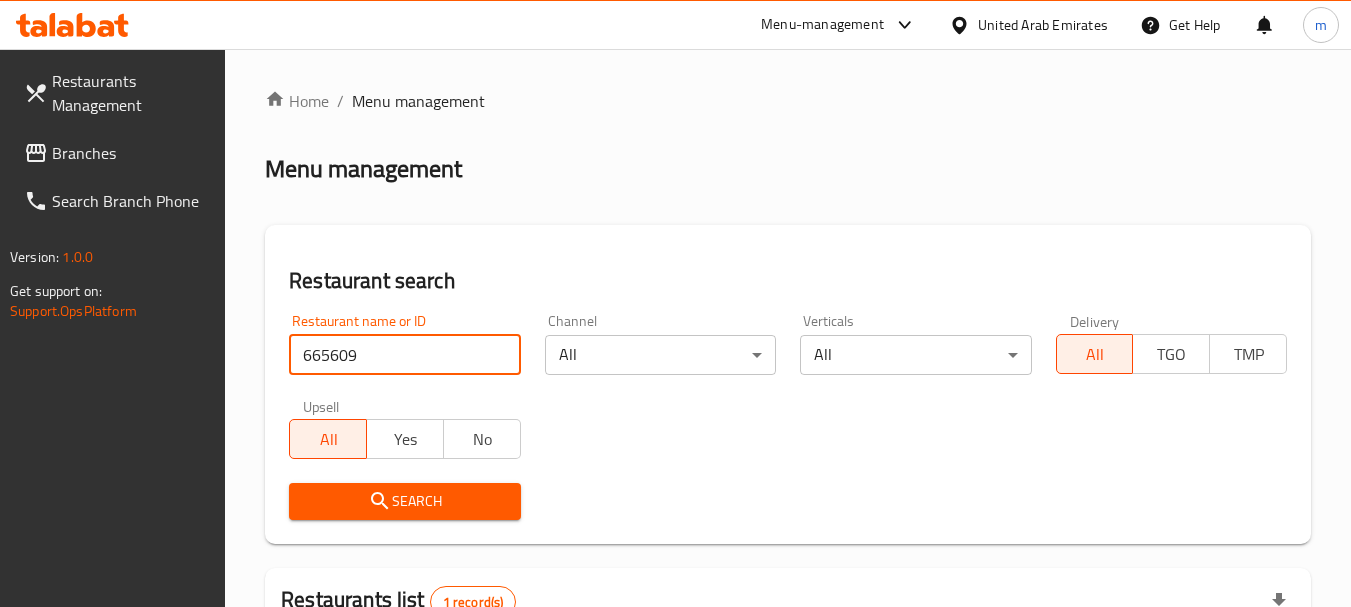 scroll, scrollTop: 0, scrollLeft: 0, axis: both 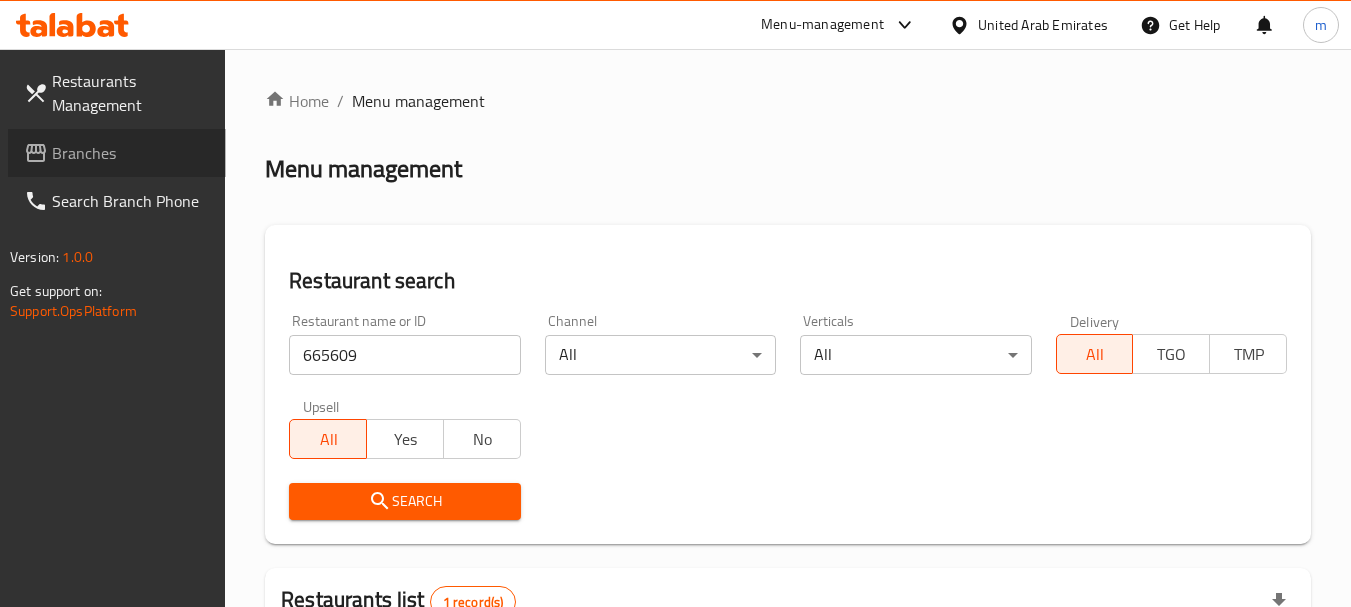 click on "Branches" at bounding box center [117, 153] 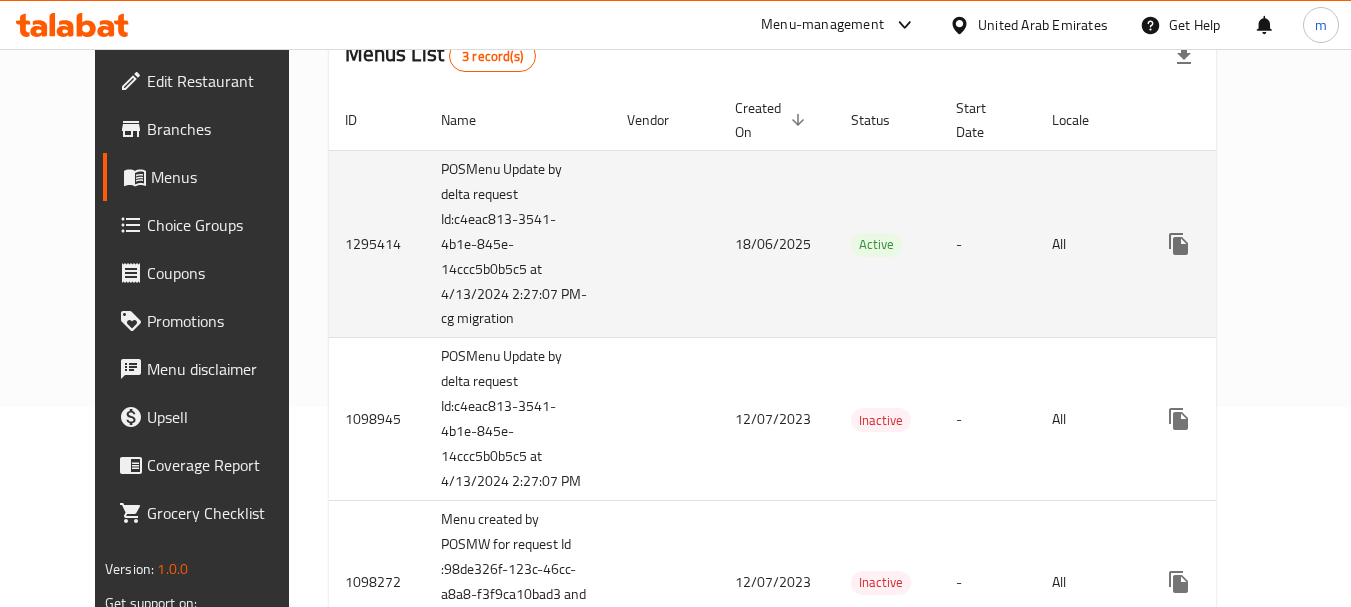 scroll, scrollTop: 0, scrollLeft: 0, axis: both 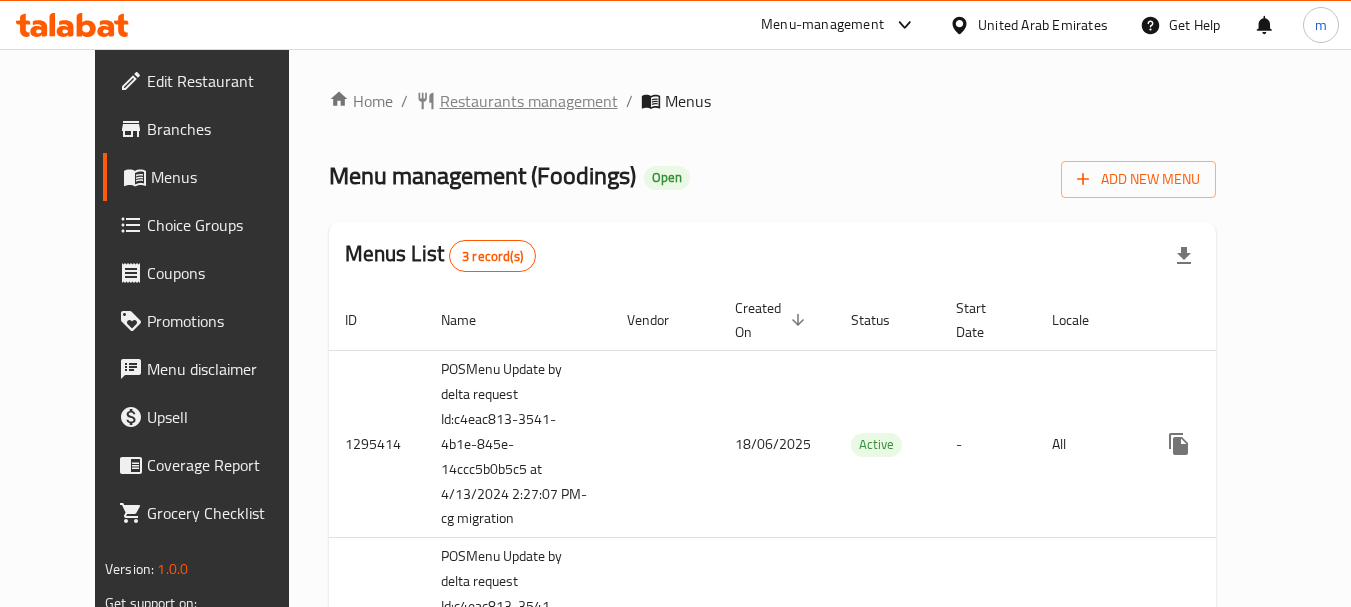 click on "Restaurants management" at bounding box center (529, 101) 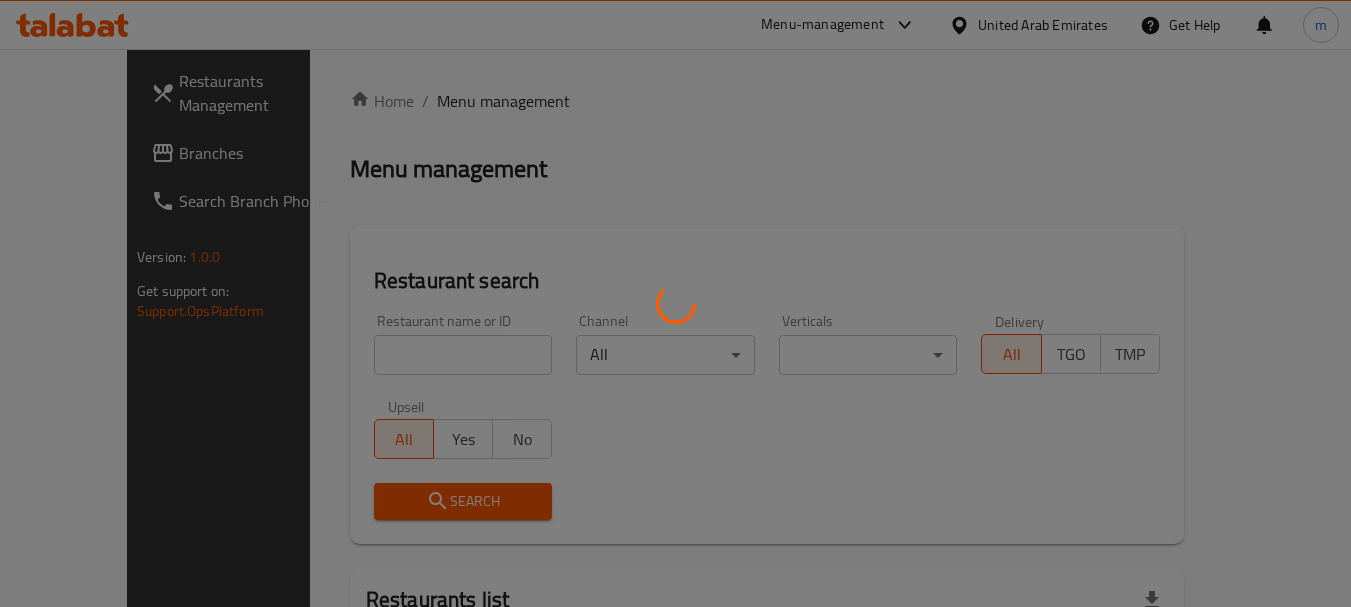 click at bounding box center [675, 303] 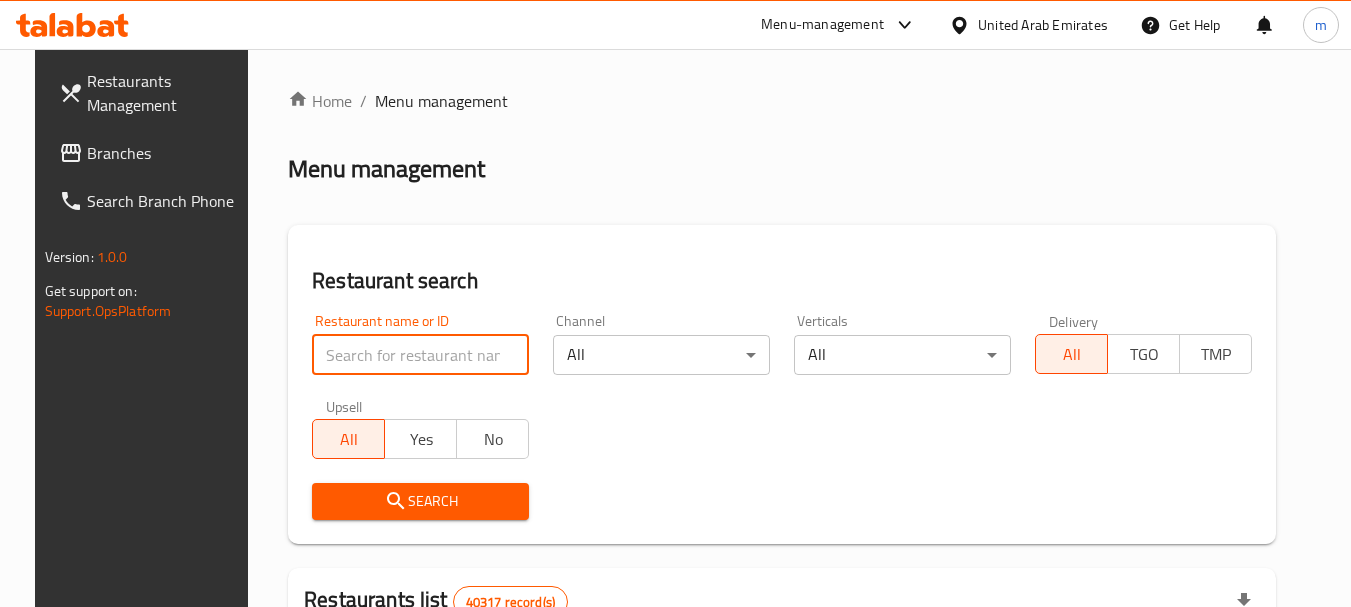 click at bounding box center (420, 355) 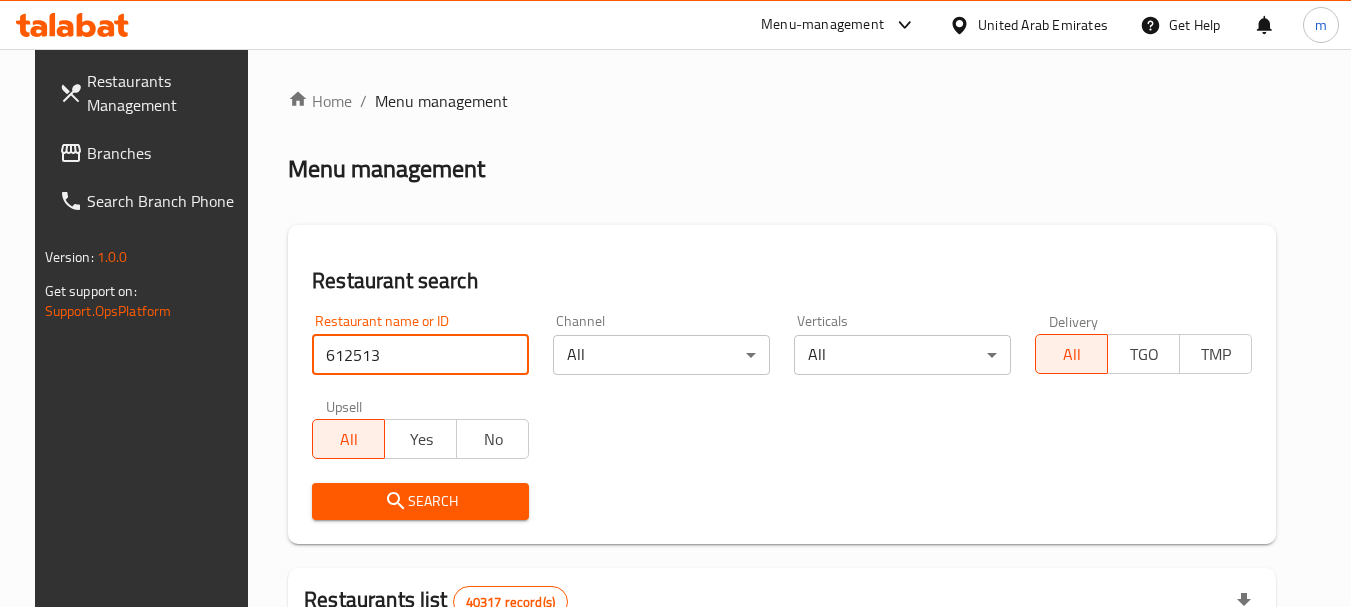 type on "612513" 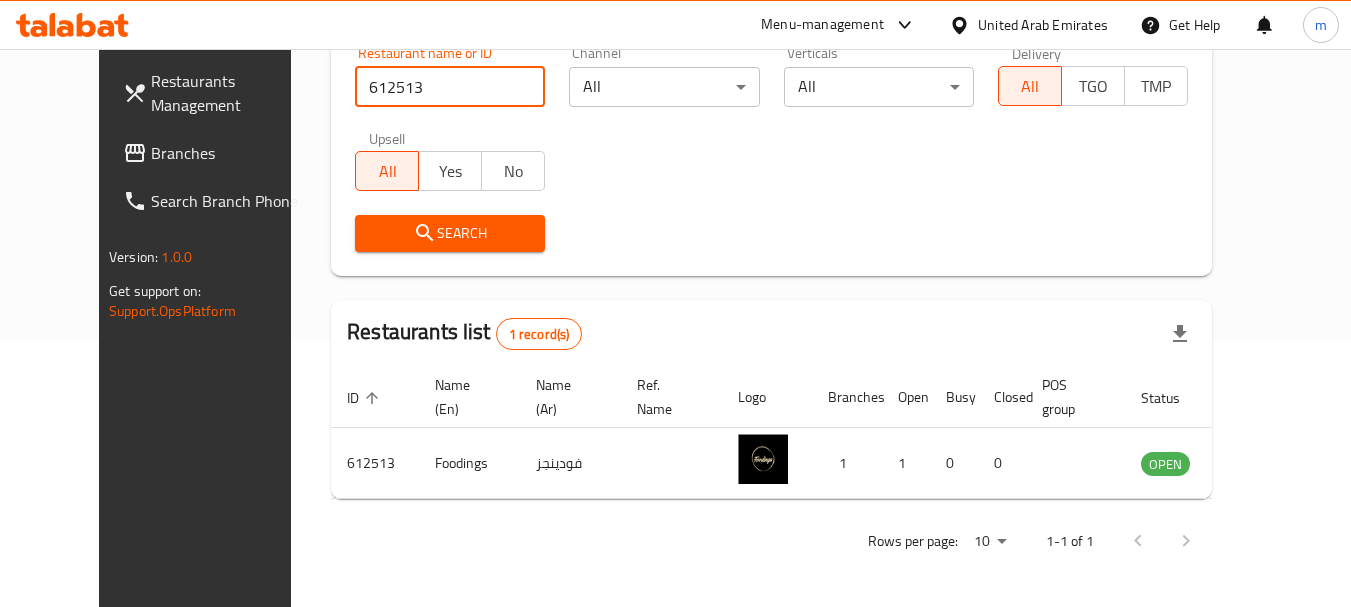 scroll, scrollTop: 0, scrollLeft: 0, axis: both 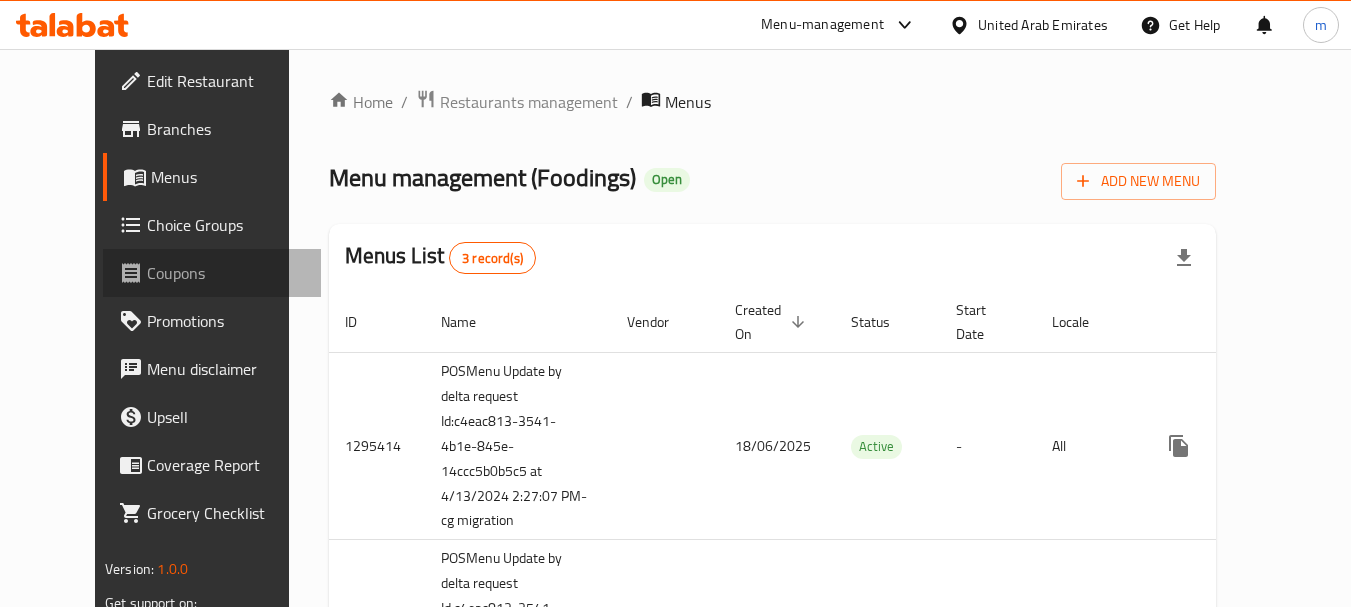 click on "Coupons" at bounding box center [212, 273] 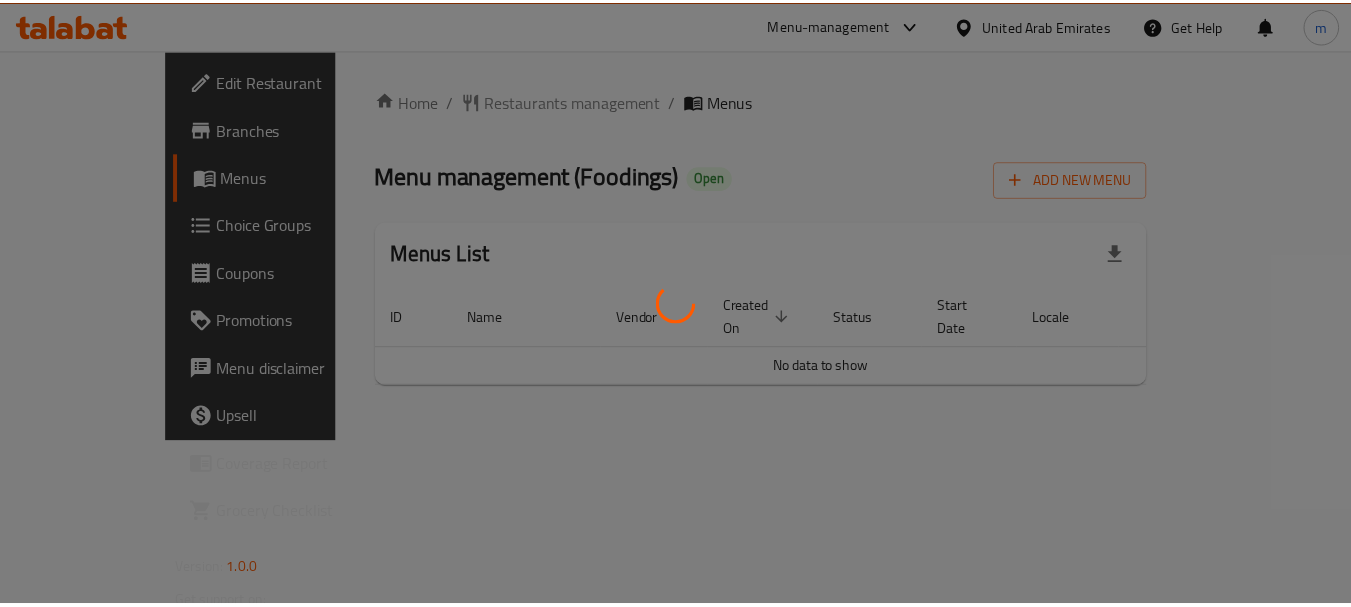 scroll, scrollTop: 0, scrollLeft: 0, axis: both 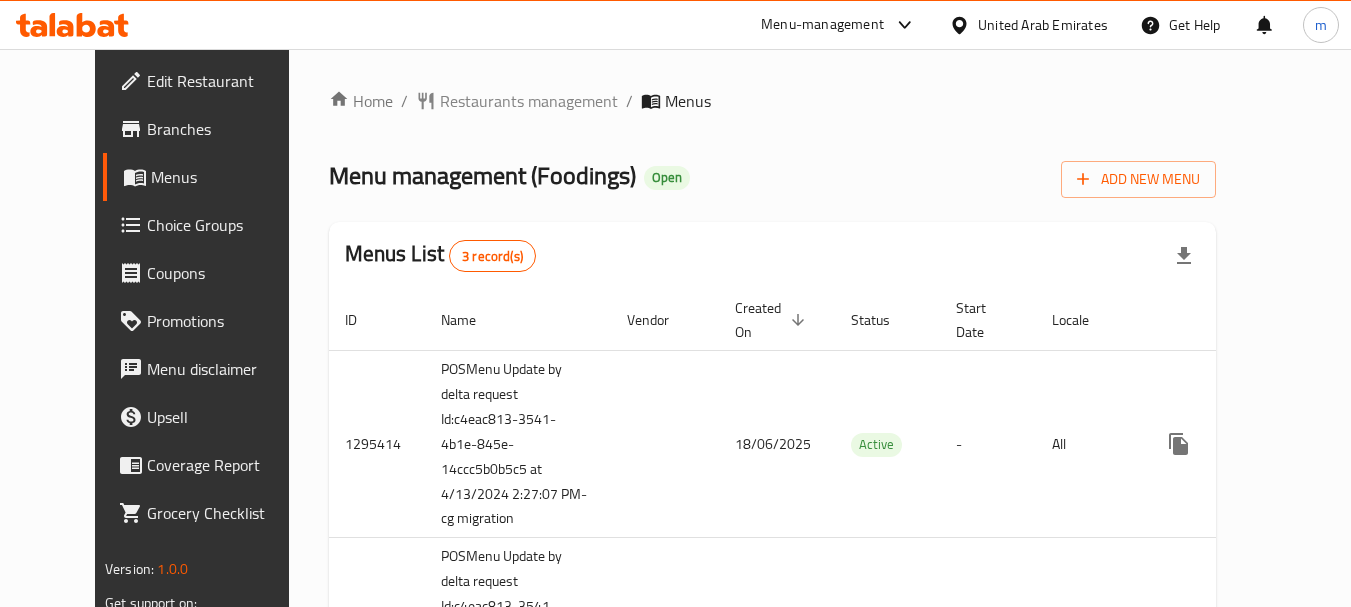 click on "Choice Groups" at bounding box center (226, 225) 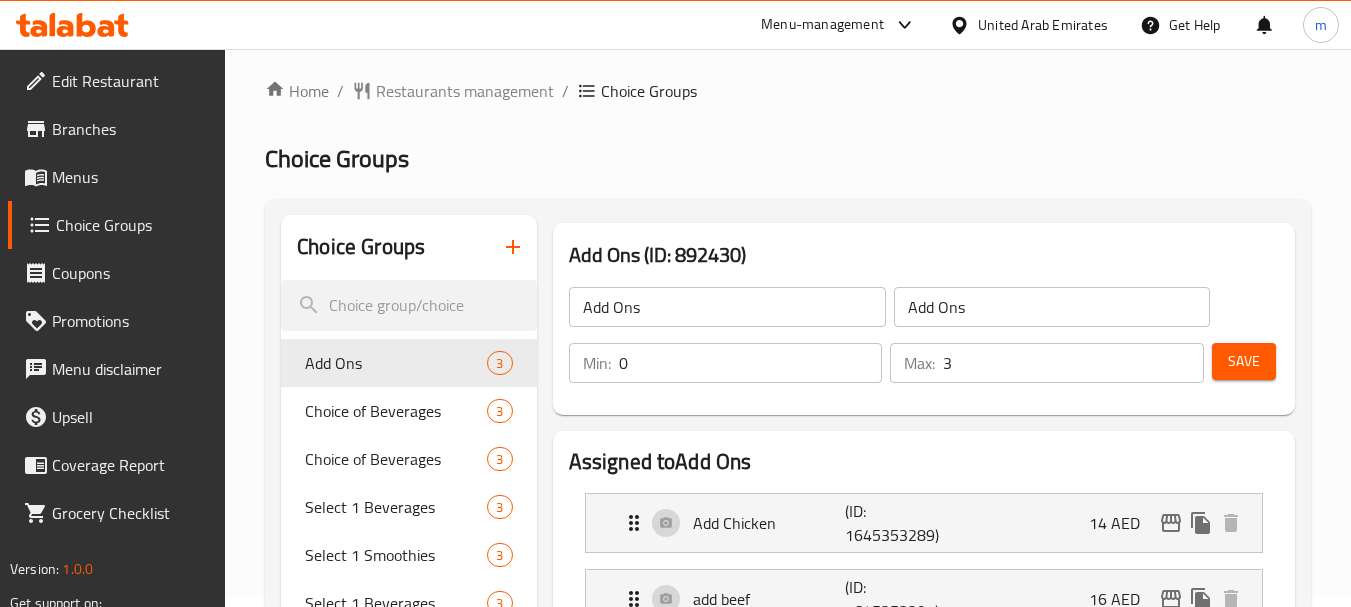 scroll, scrollTop: 0, scrollLeft: 0, axis: both 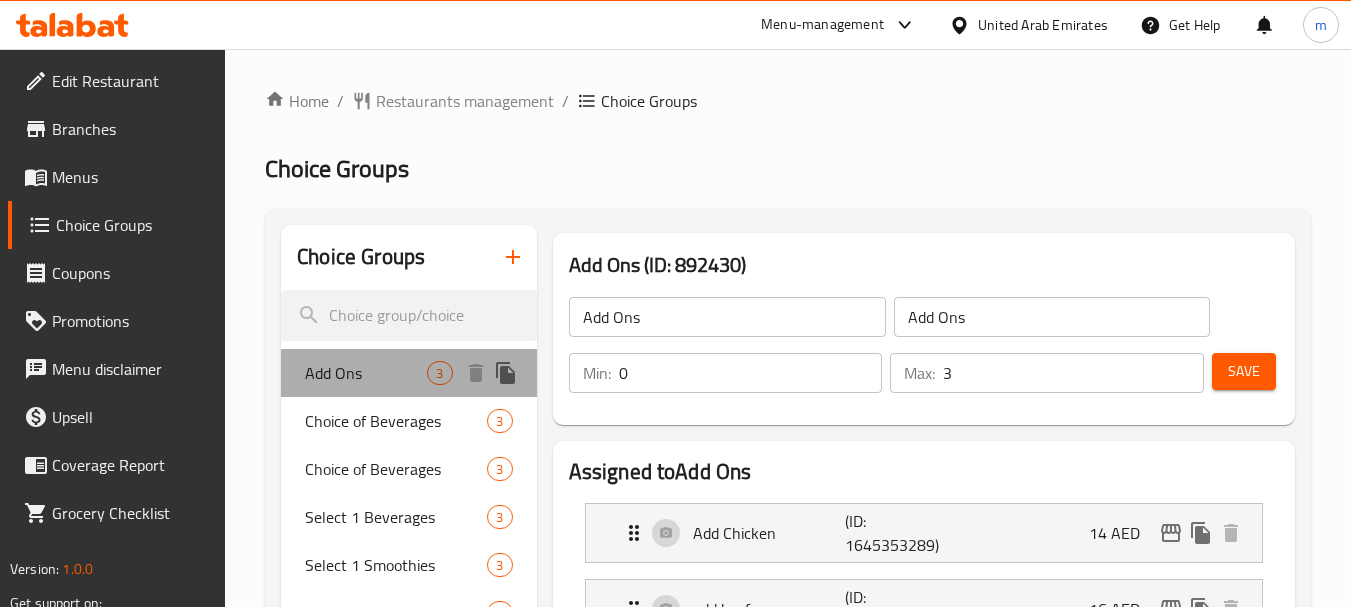 click on "Add Ons" at bounding box center [366, 373] 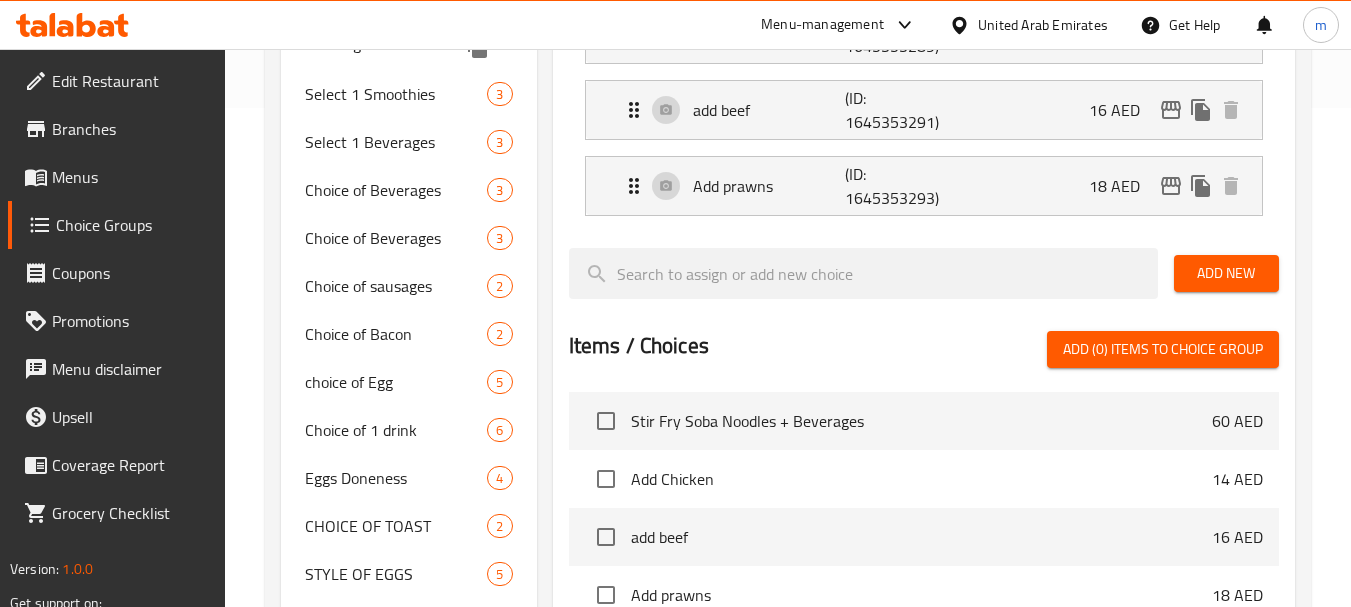 scroll, scrollTop: 500, scrollLeft: 0, axis: vertical 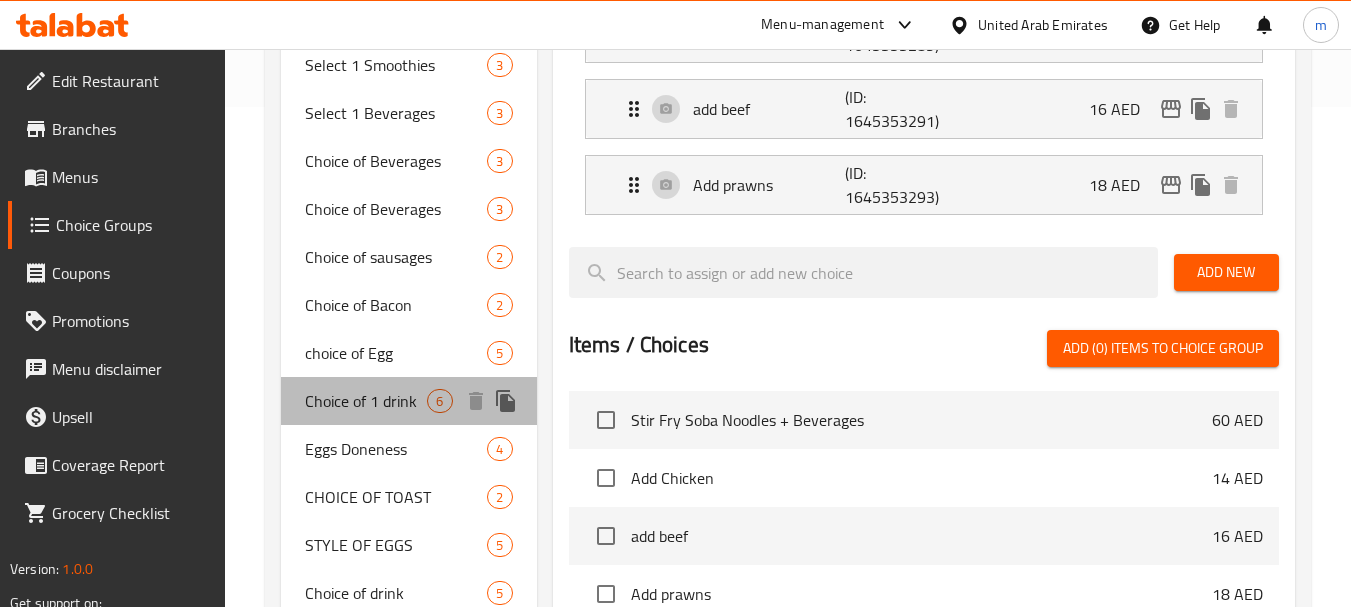 click on "Choice of 1 drink" at bounding box center (366, 401) 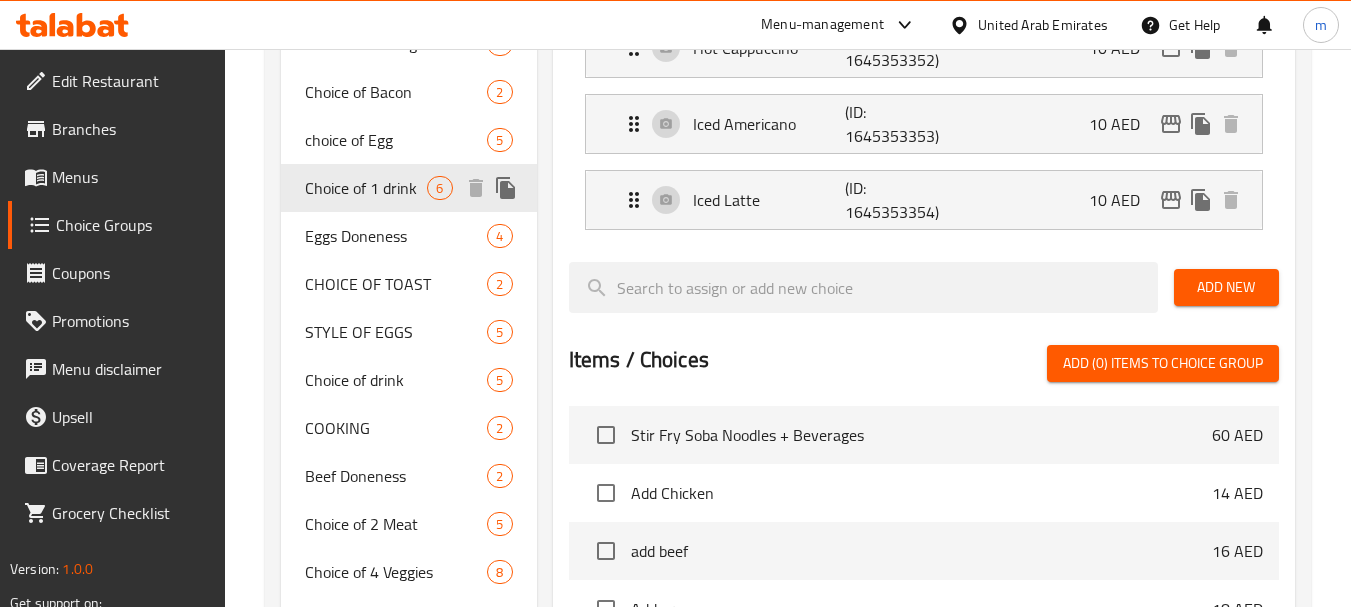 scroll, scrollTop: 800, scrollLeft: 0, axis: vertical 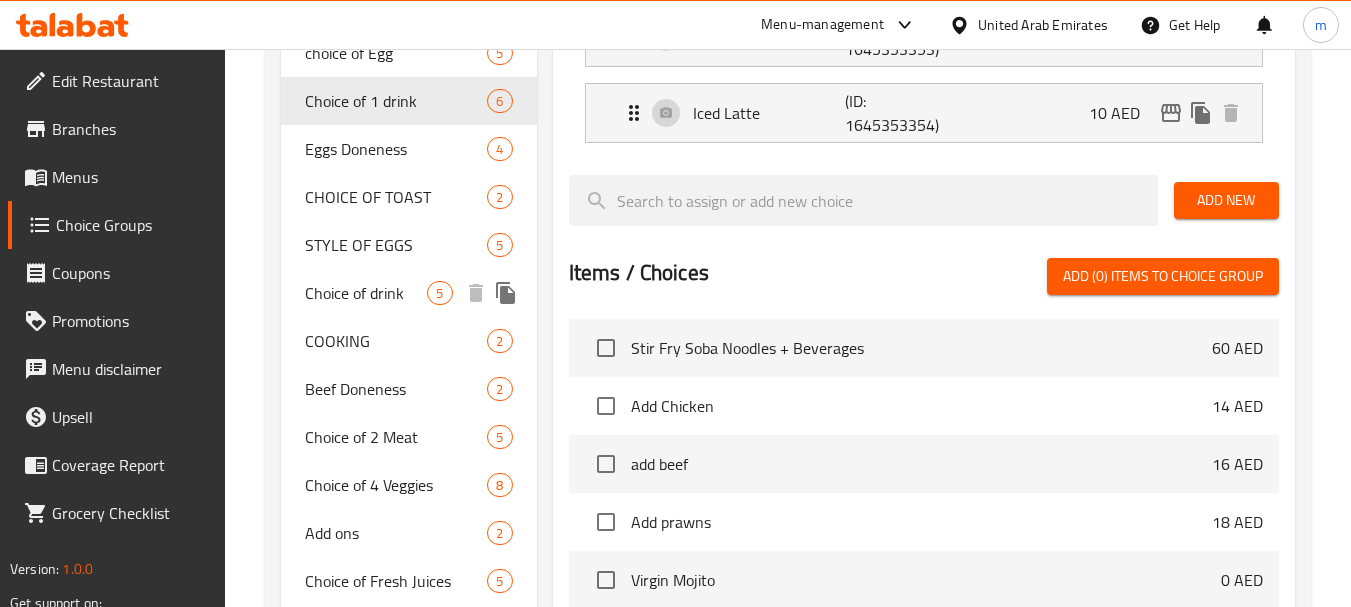 click on "Choice of drink 5" at bounding box center (408, 293) 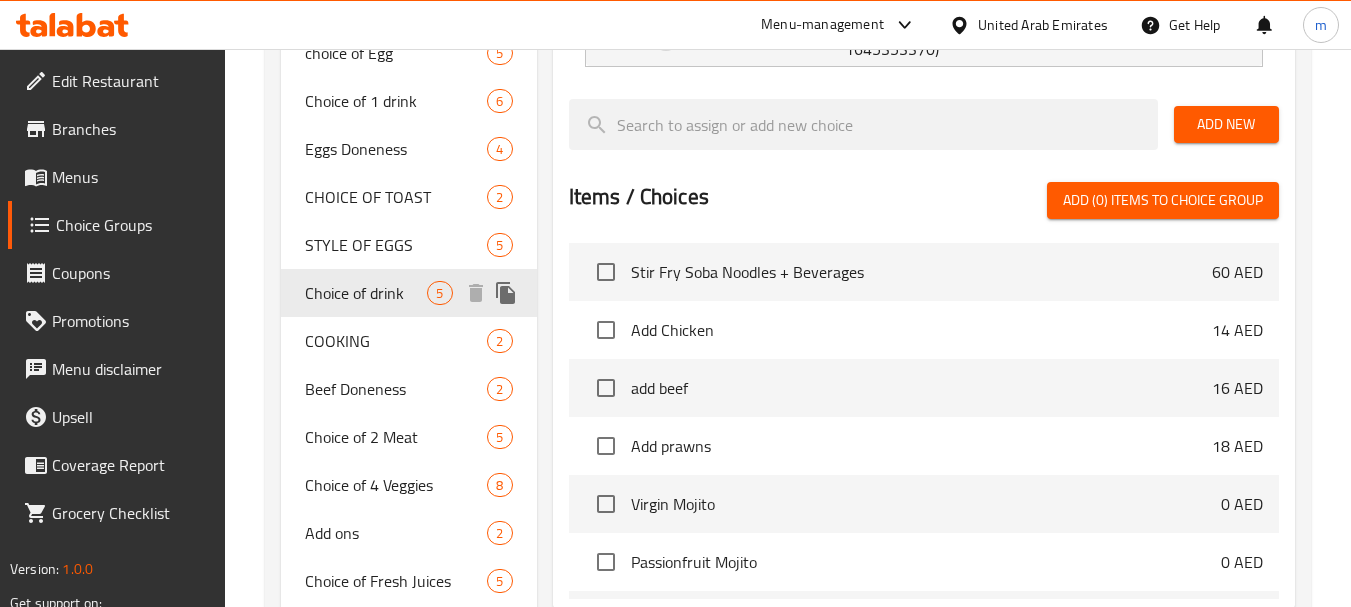 type on "Choice of drink" 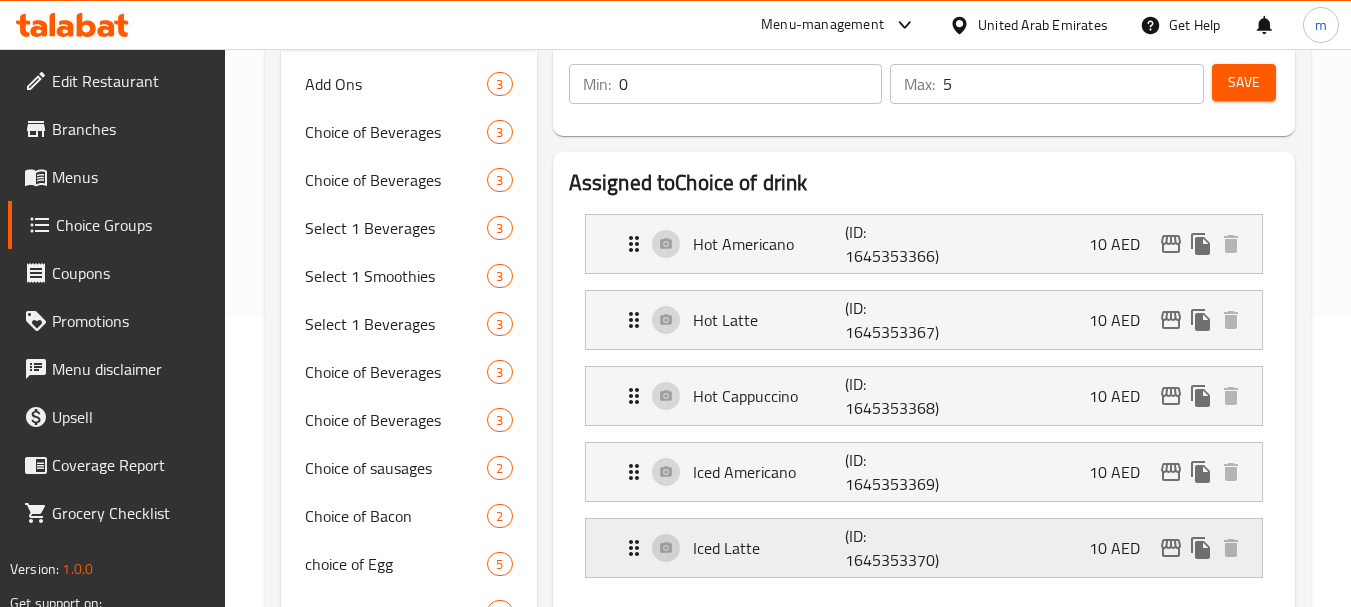 scroll, scrollTop: 200, scrollLeft: 0, axis: vertical 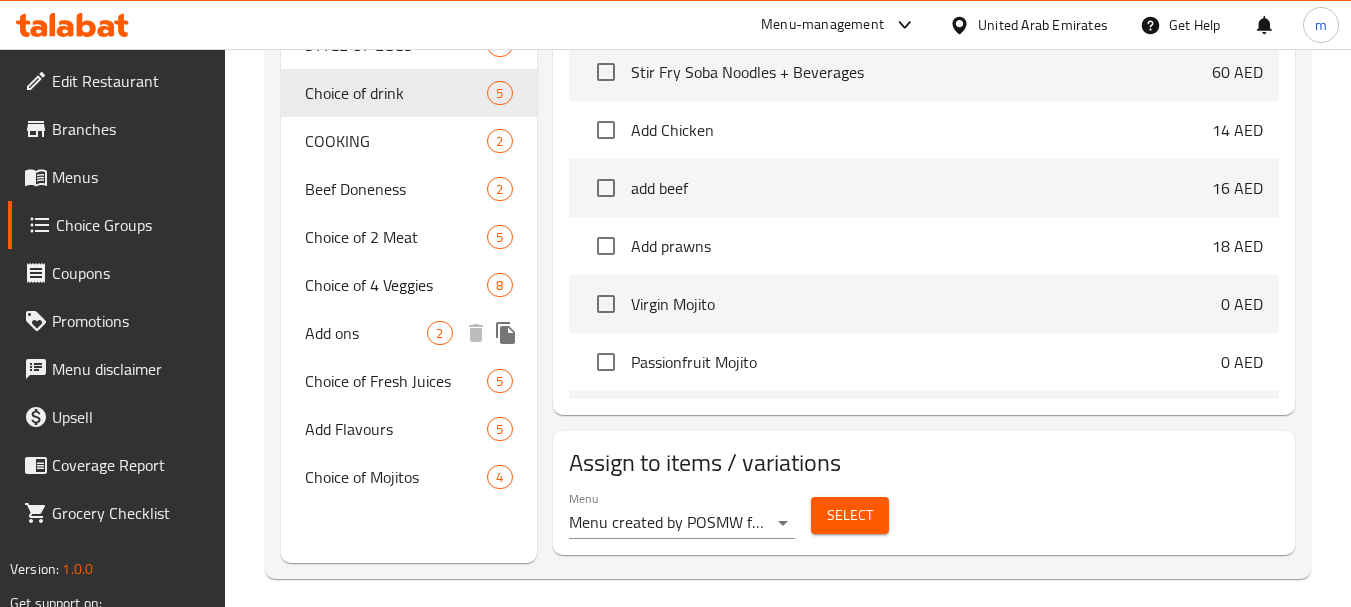 click on "Add ons" at bounding box center (366, 333) 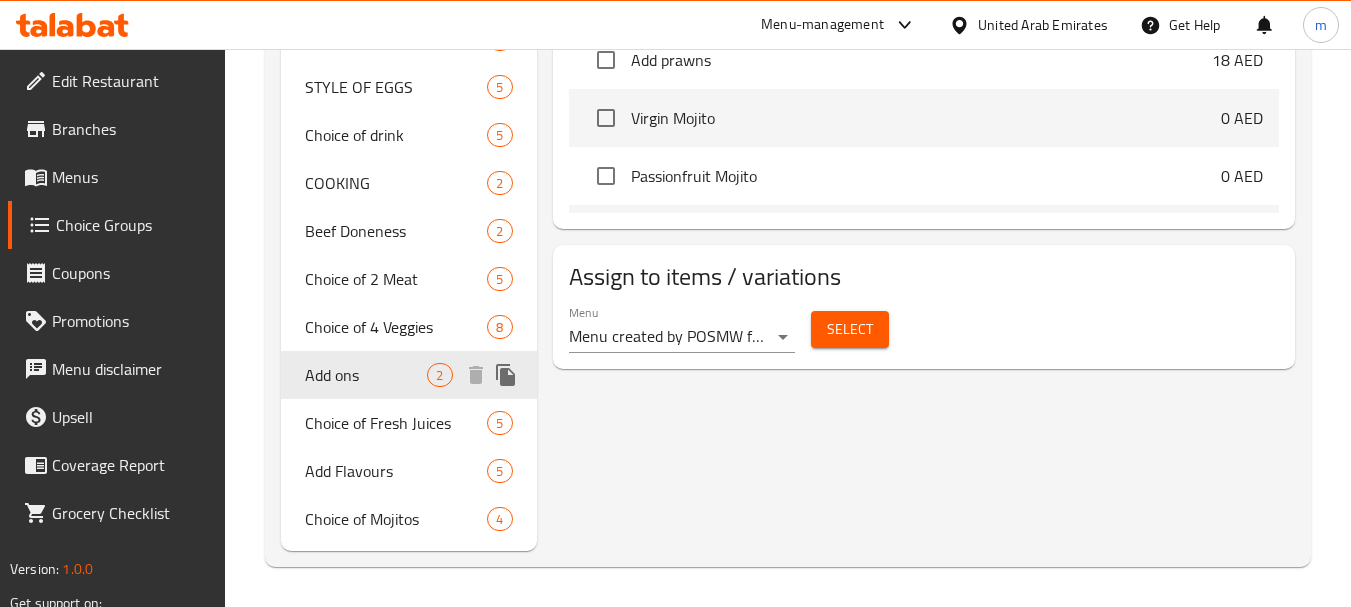 type on "Add ons" 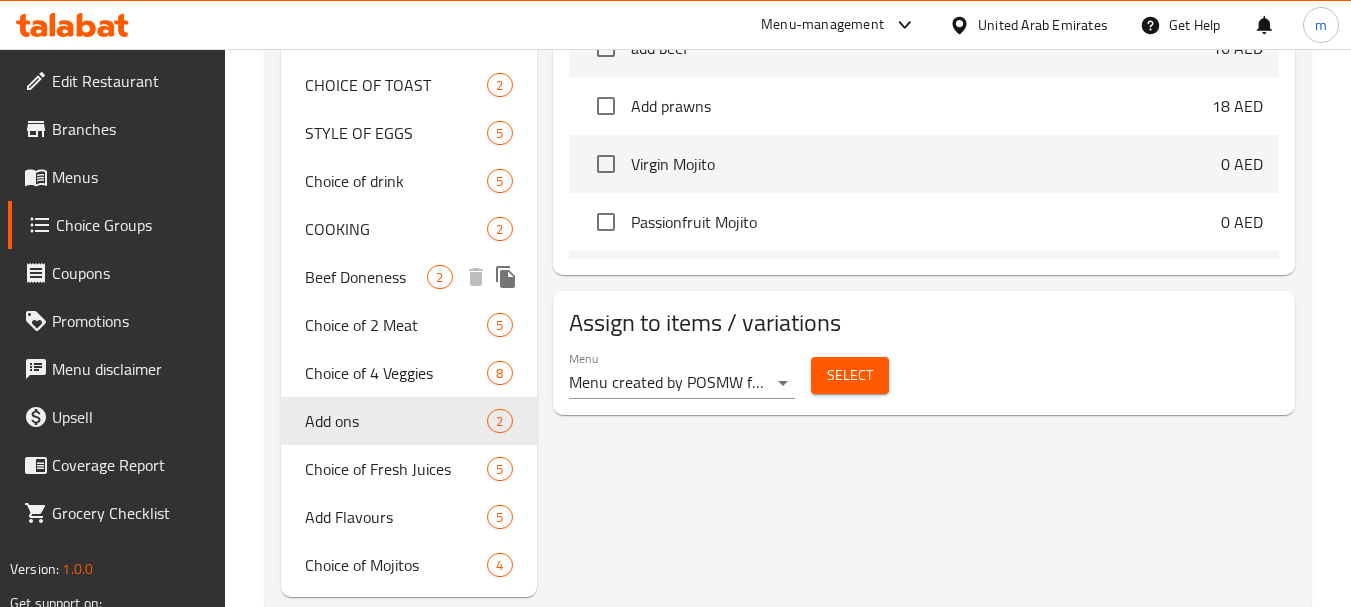 scroll, scrollTop: 958, scrollLeft: 0, axis: vertical 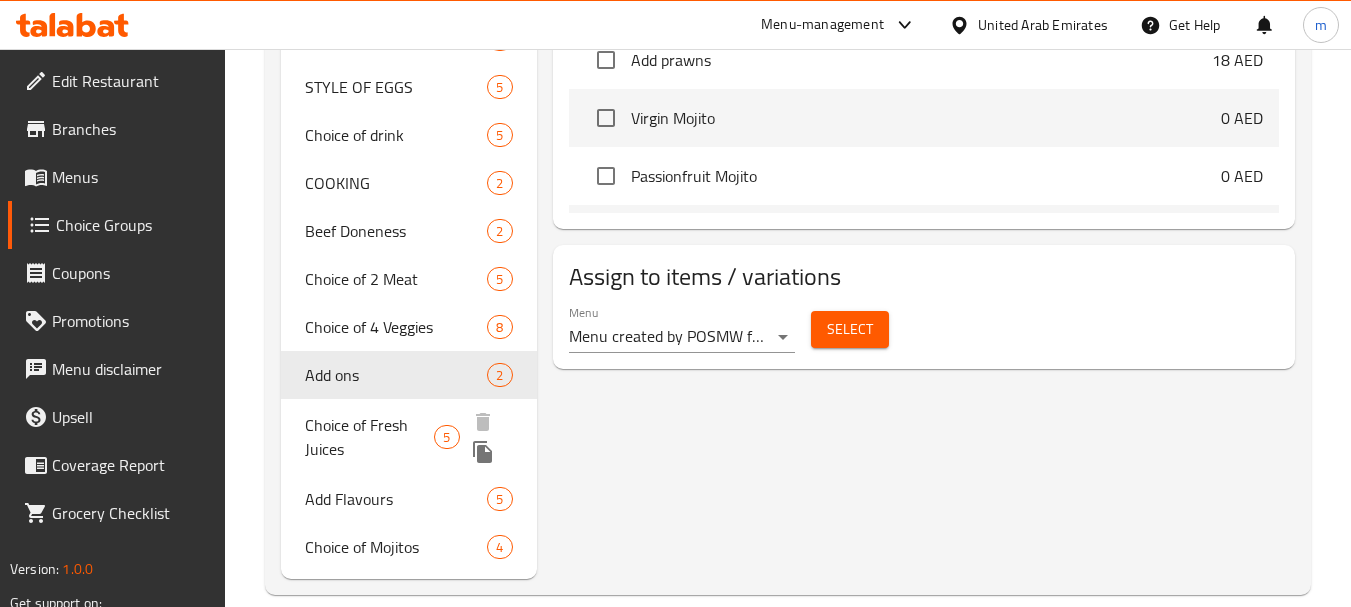click on "Choice of Fresh Juices" at bounding box center (369, 437) 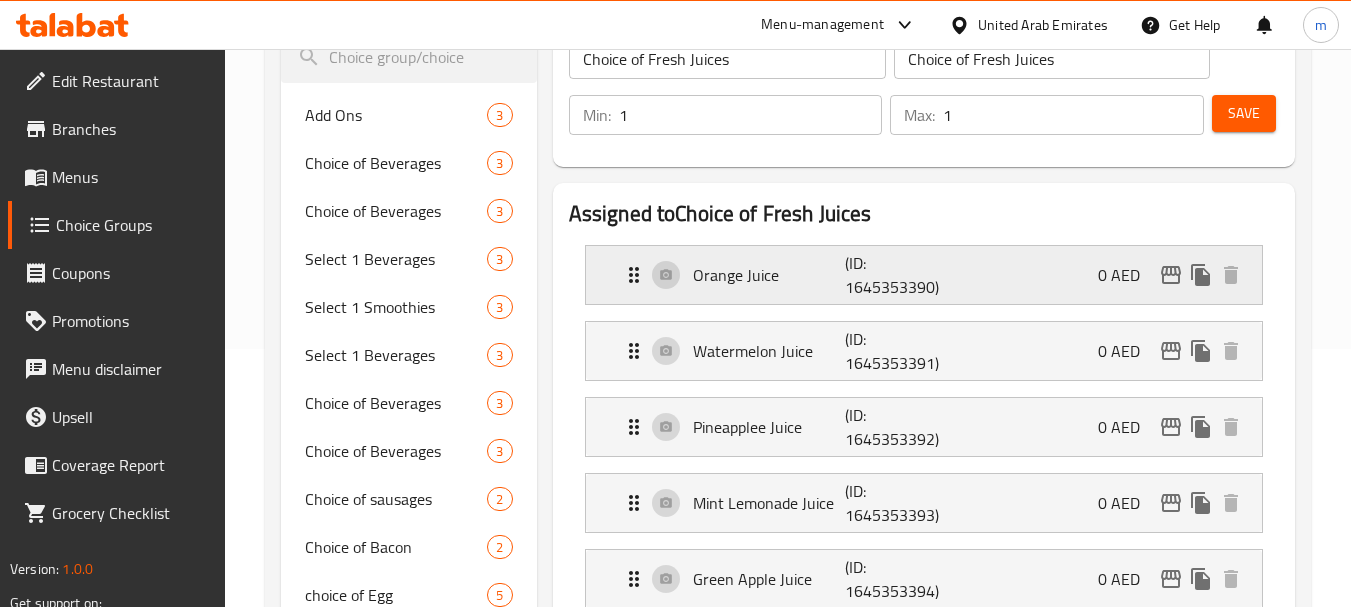 scroll, scrollTop: 0, scrollLeft: 0, axis: both 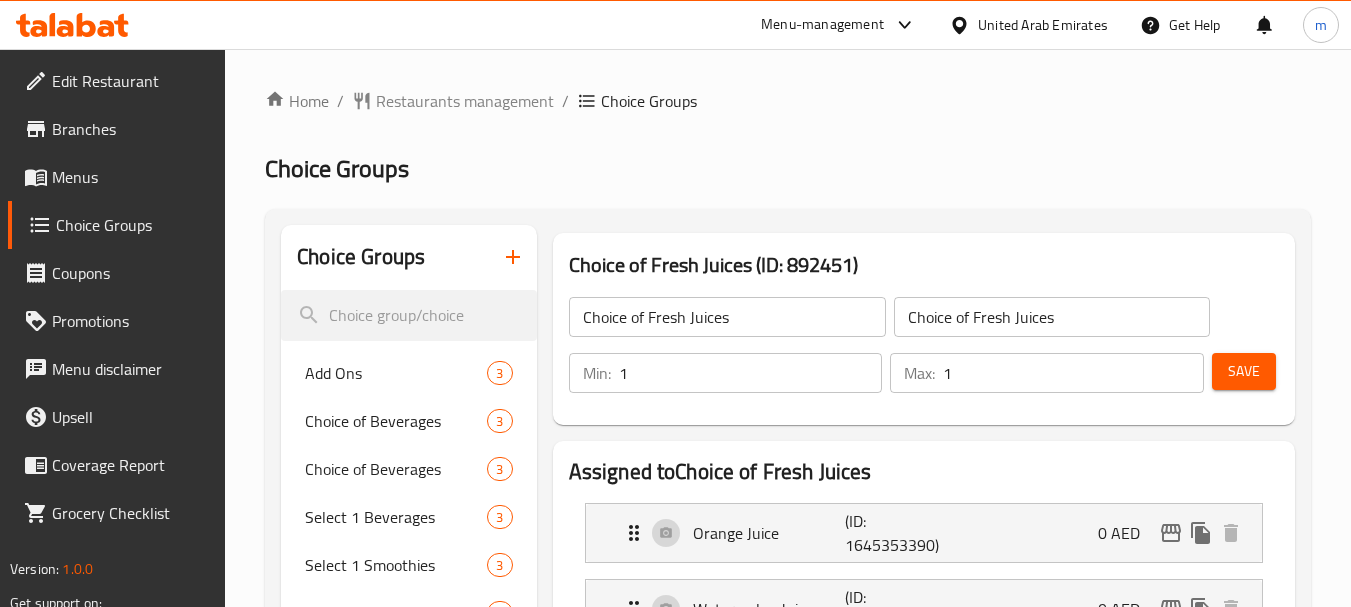 click 